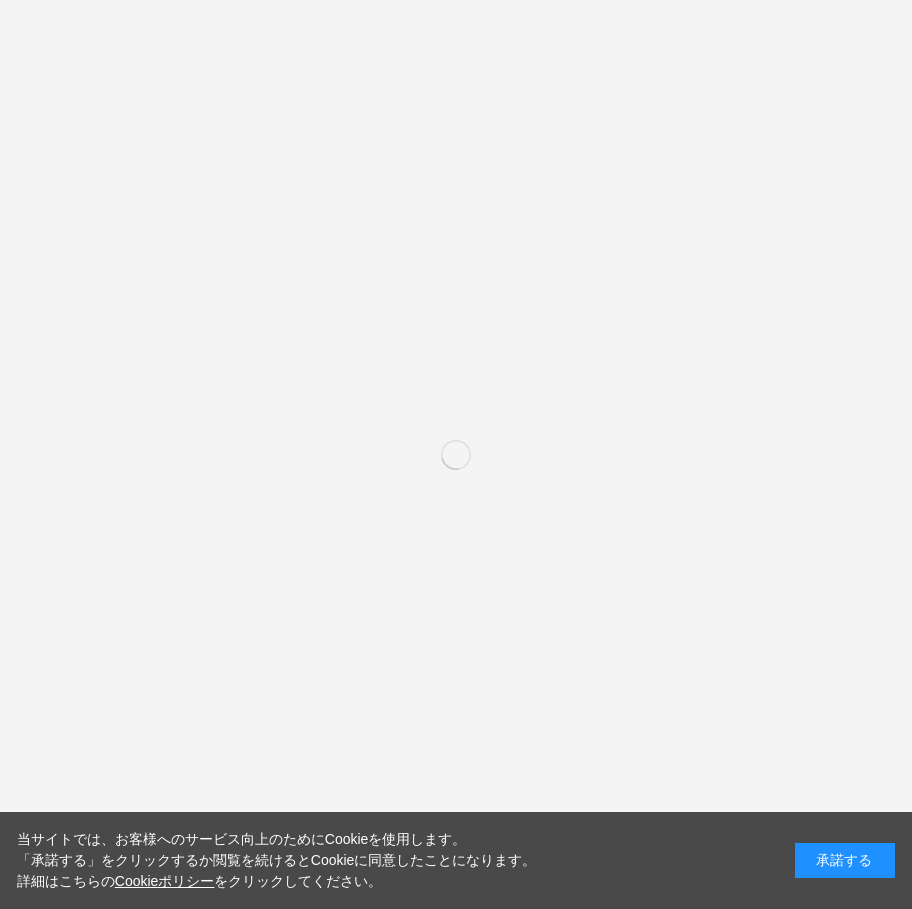scroll, scrollTop: 0, scrollLeft: 0, axis: both 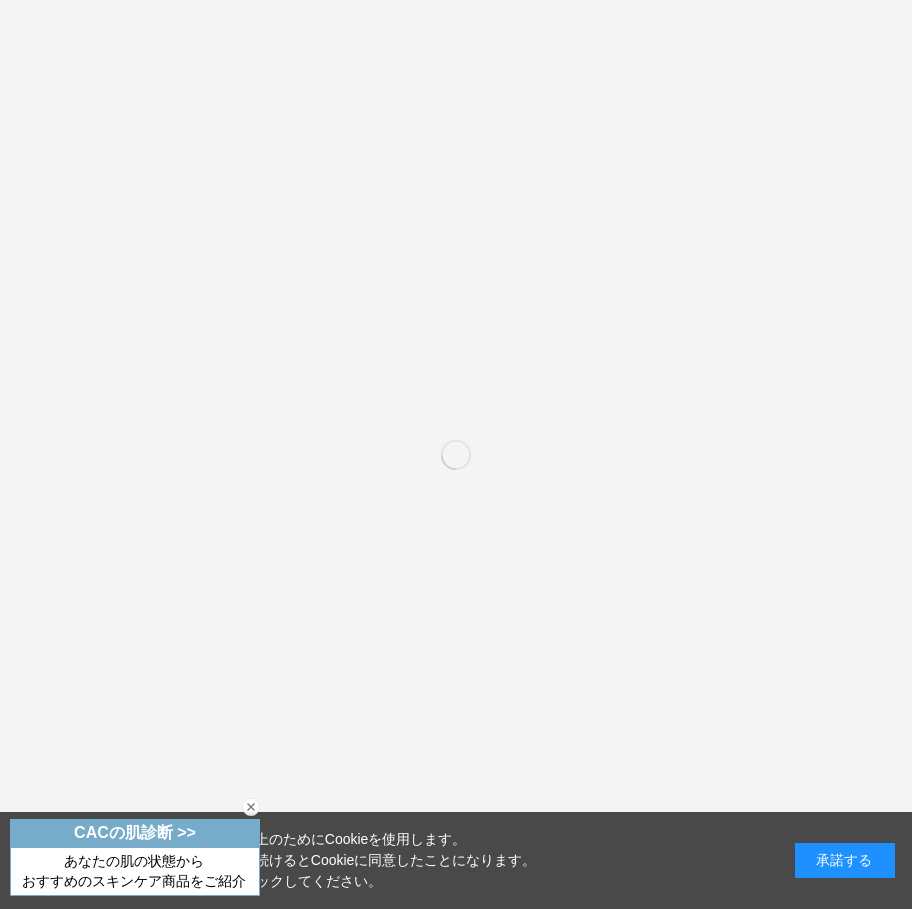 click at bounding box center [251, 807] 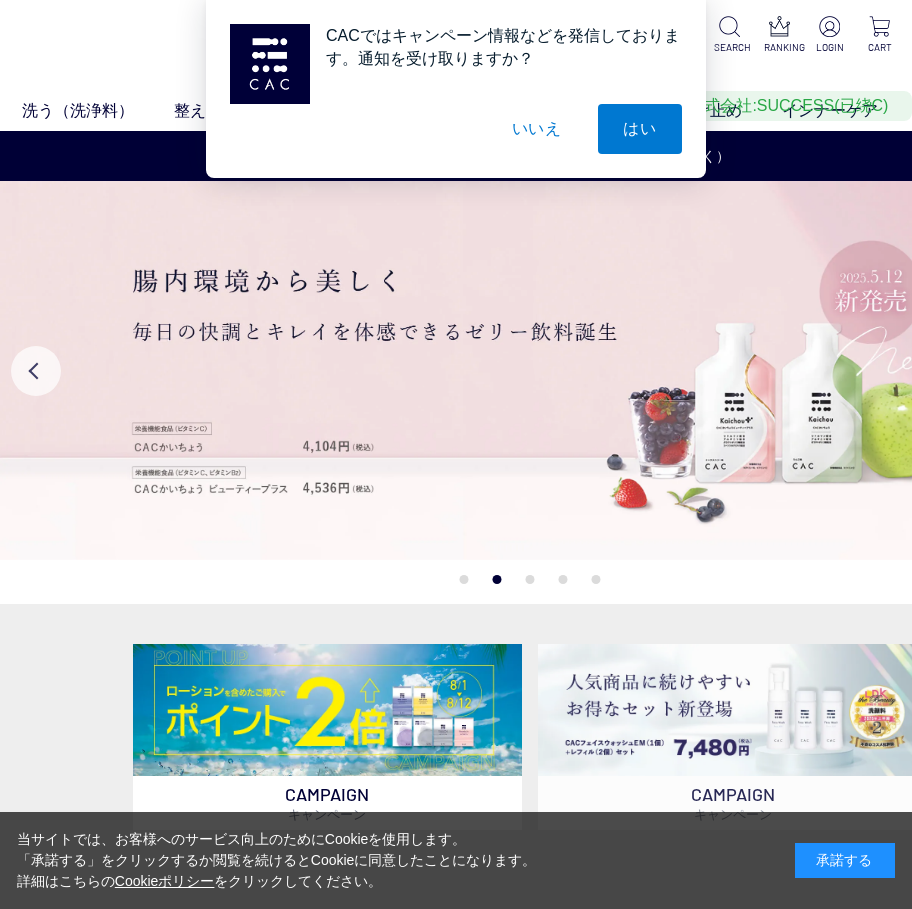 click on "承諾する" at bounding box center [845, 860] 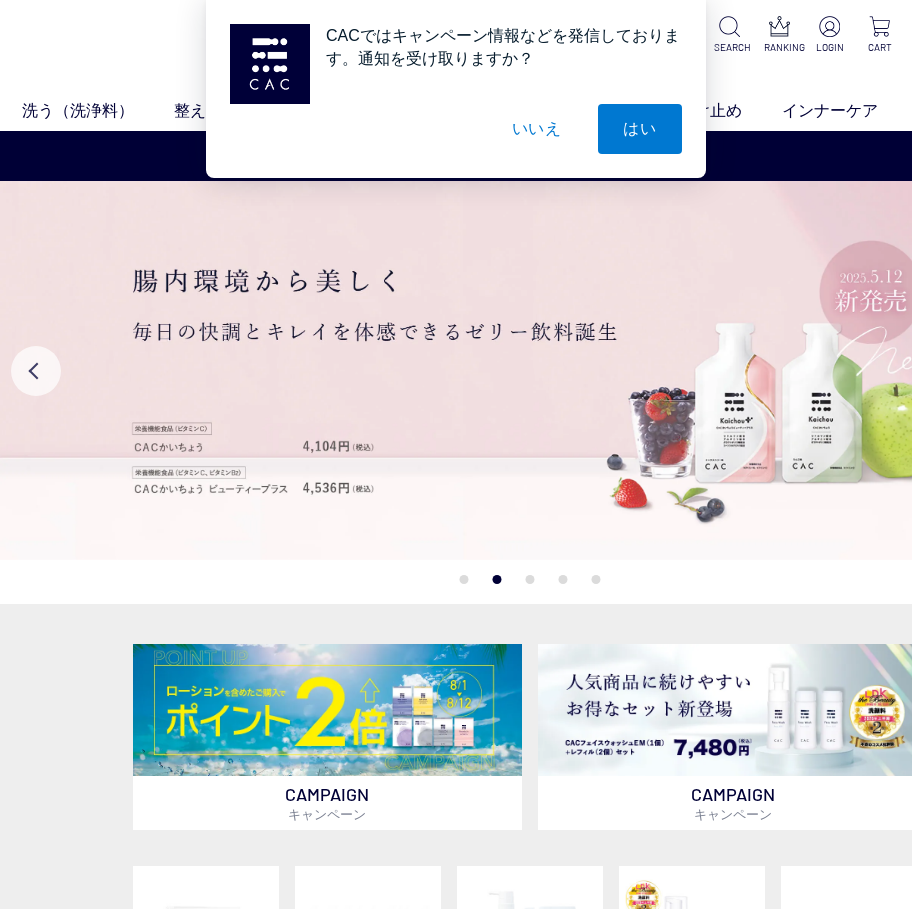 click on "いいえ" at bounding box center [537, 129] 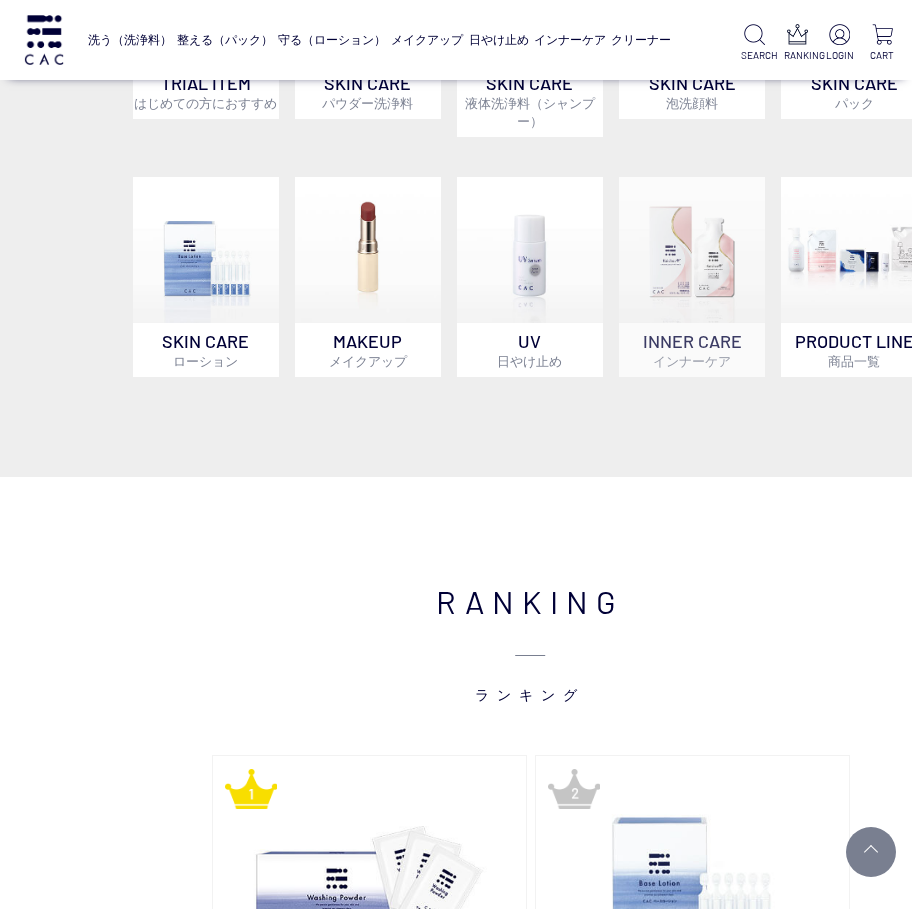 scroll, scrollTop: 600, scrollLeft: 0, axis: vertical 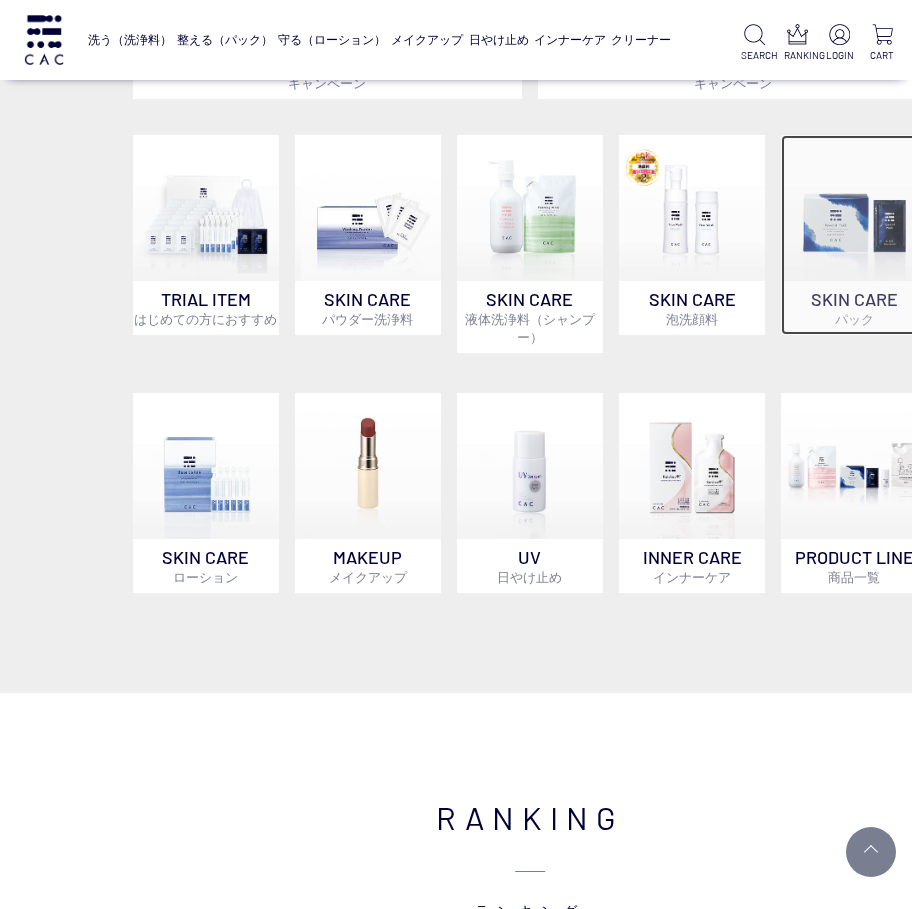 click at bounding box center [854, 208] 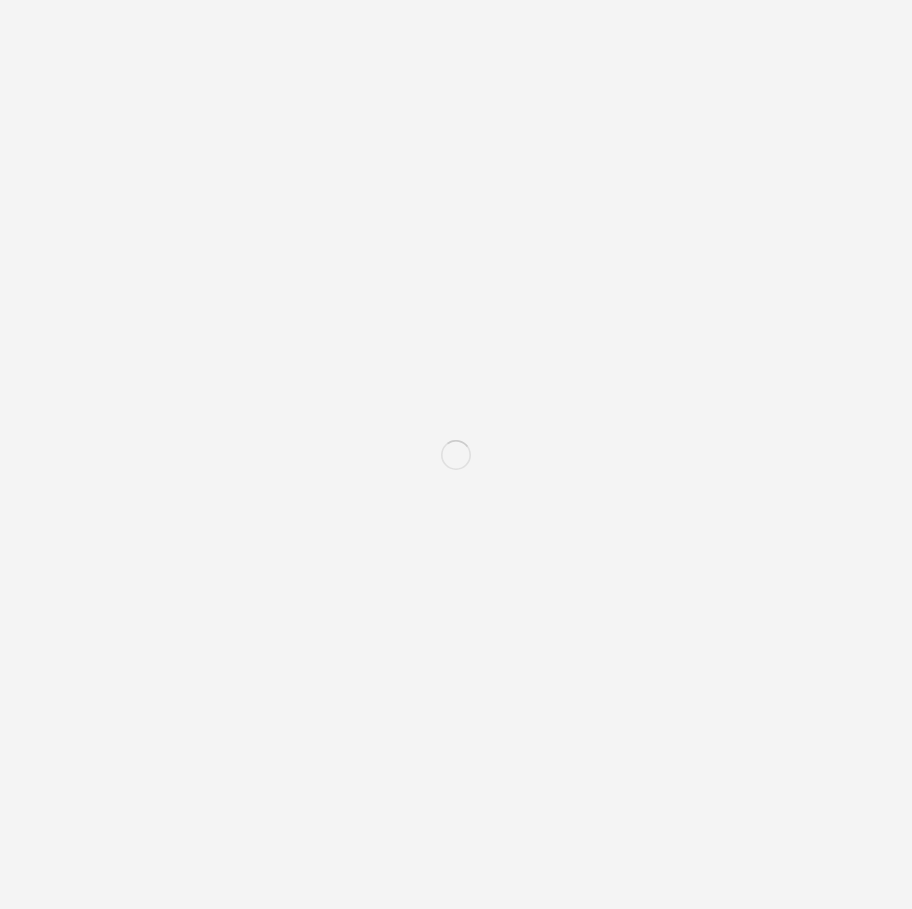 scroll, scrollTop: 0, scrollLeft: 0, axis: both 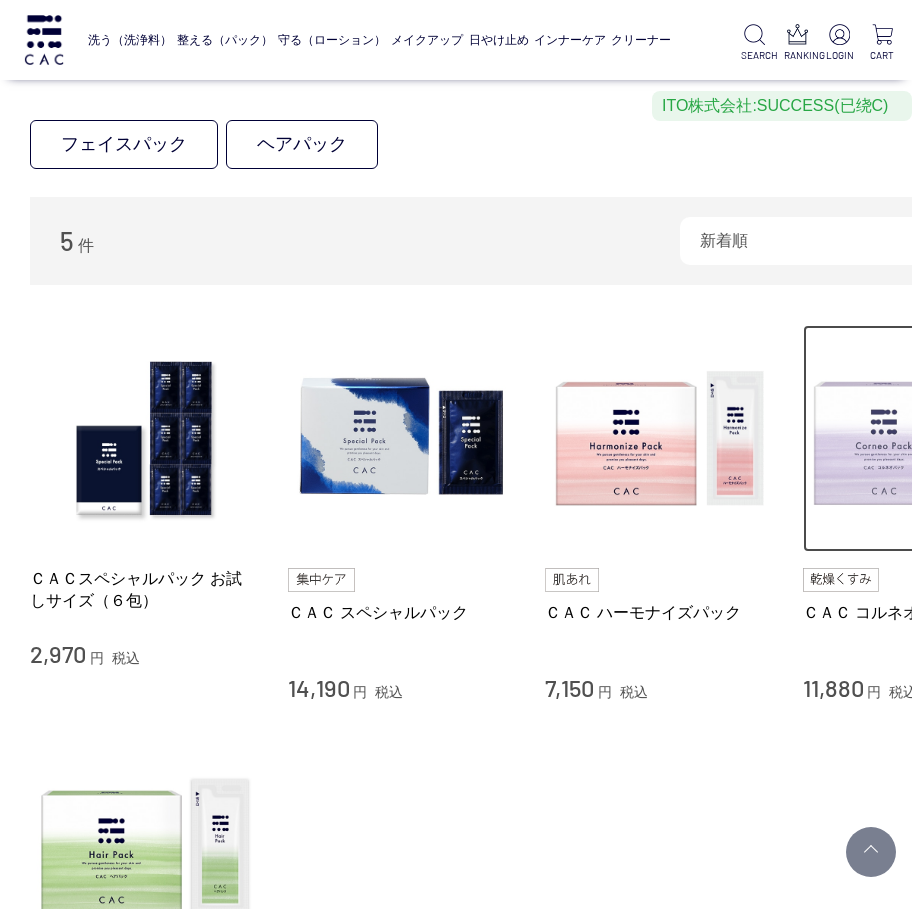 click at bounding box center [917, 439] 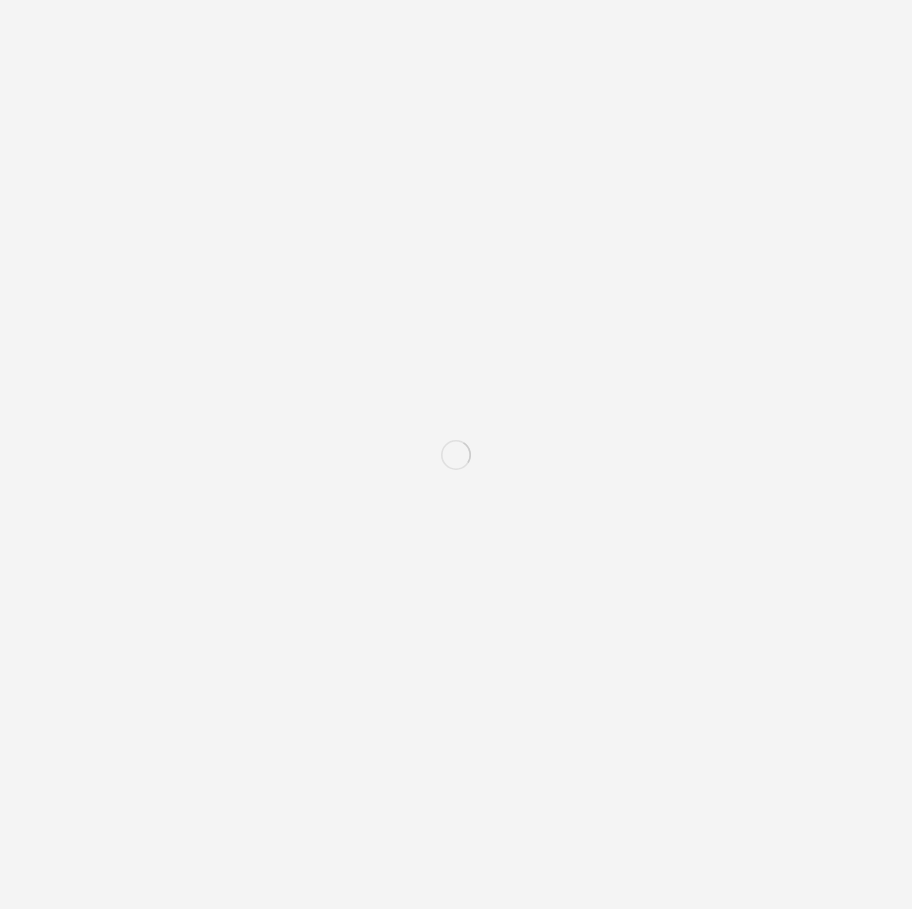 scroll, scrollTop: 0, scrollLeft: 0, axis: both 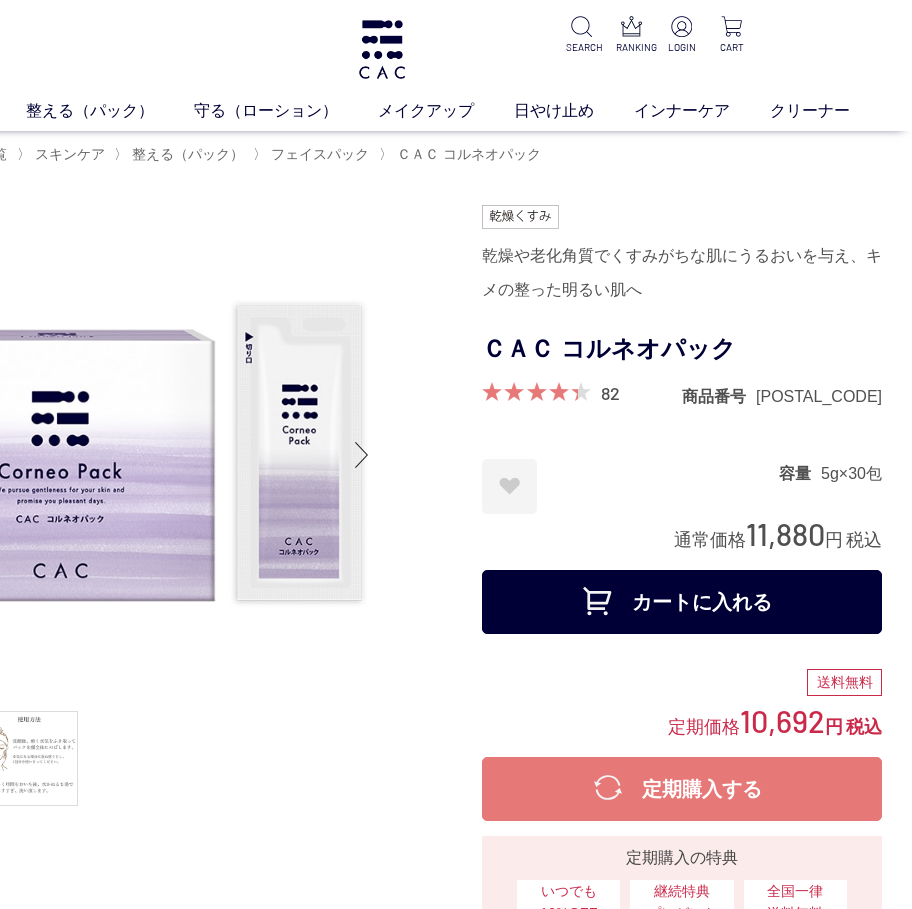 click on "カートに入れる" at bounding box center (682, 602) 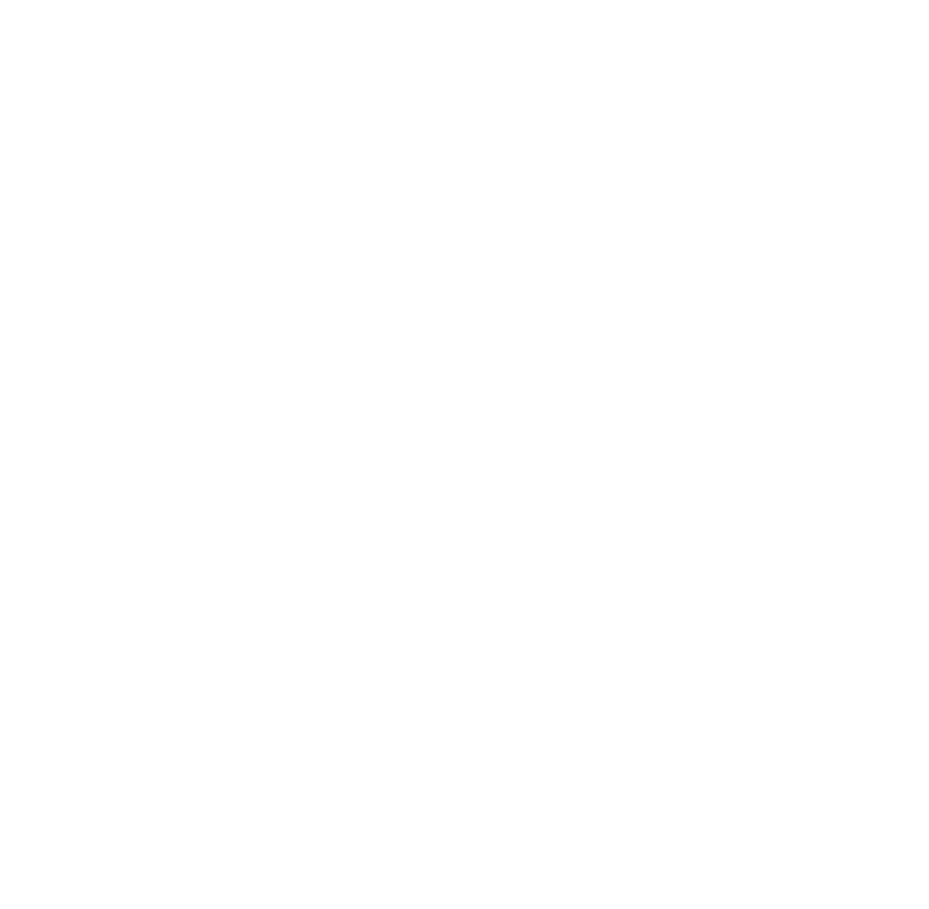 scroll, scrollTop: 0, scrollLeft: 0, axis: both 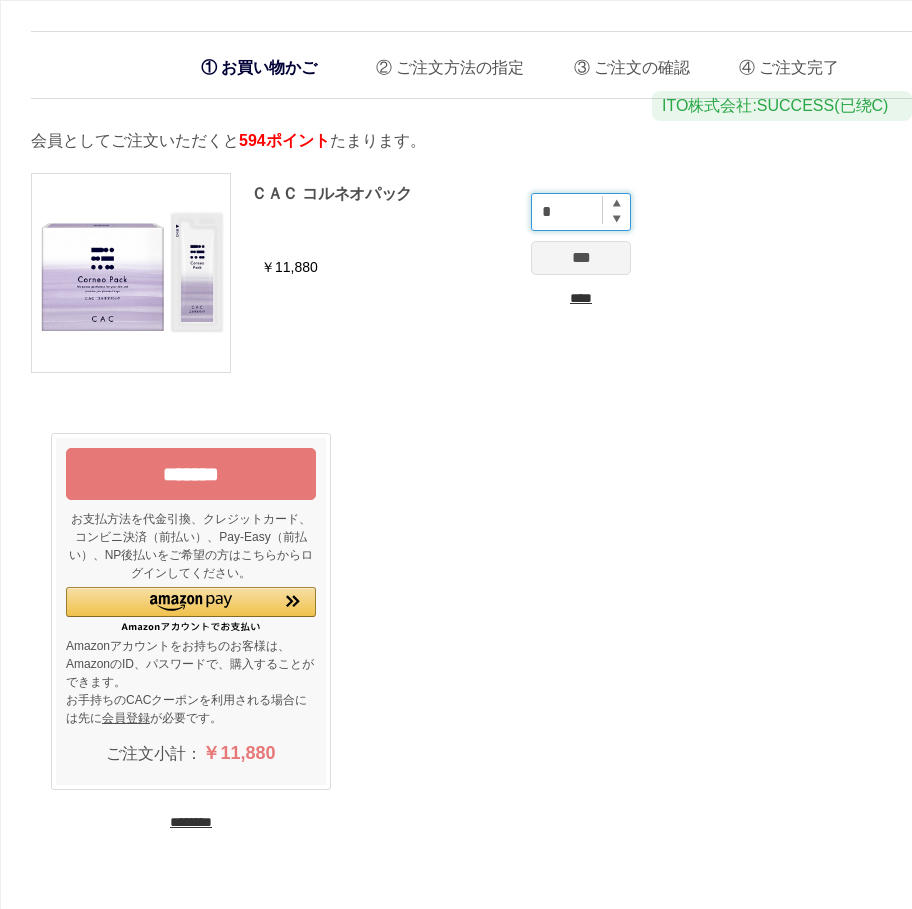 drag, startPoint x: 581, startPoint y: 204, endPoint x: 597, endPoint y: 239, distance: 38.483765 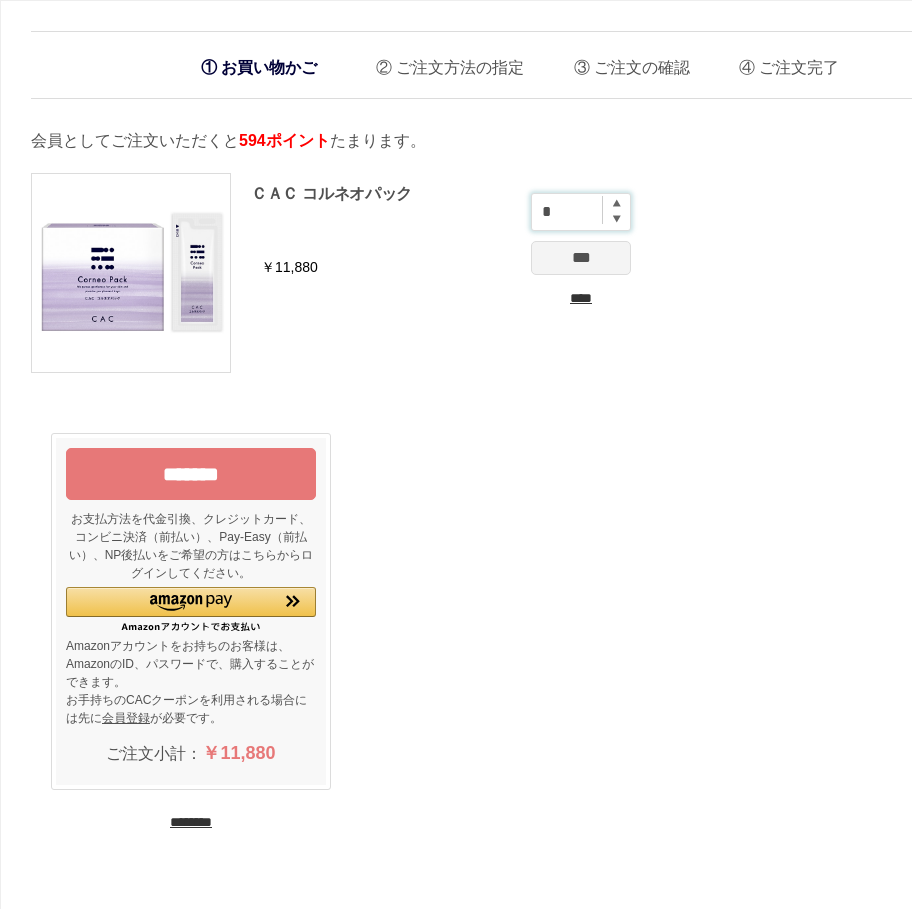 drag, startPoint x: 556, startPoint y: 203, endPoint x: 537, endPoint y: 206, distance: 19.235384 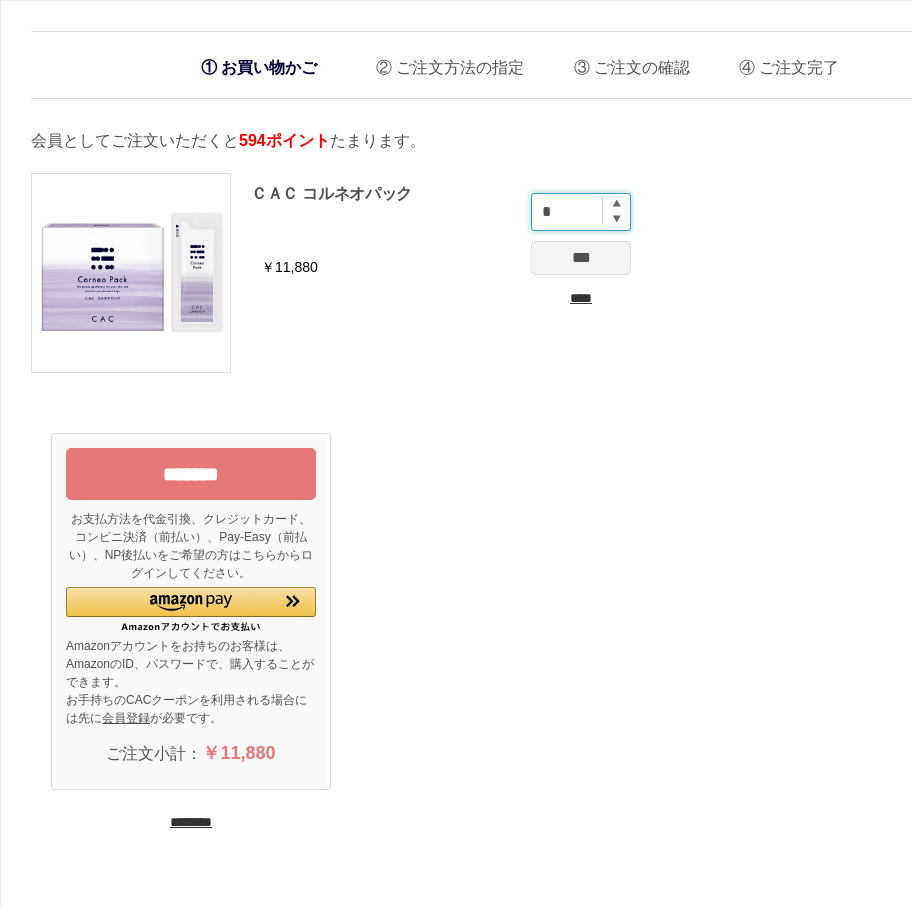 type on "*" 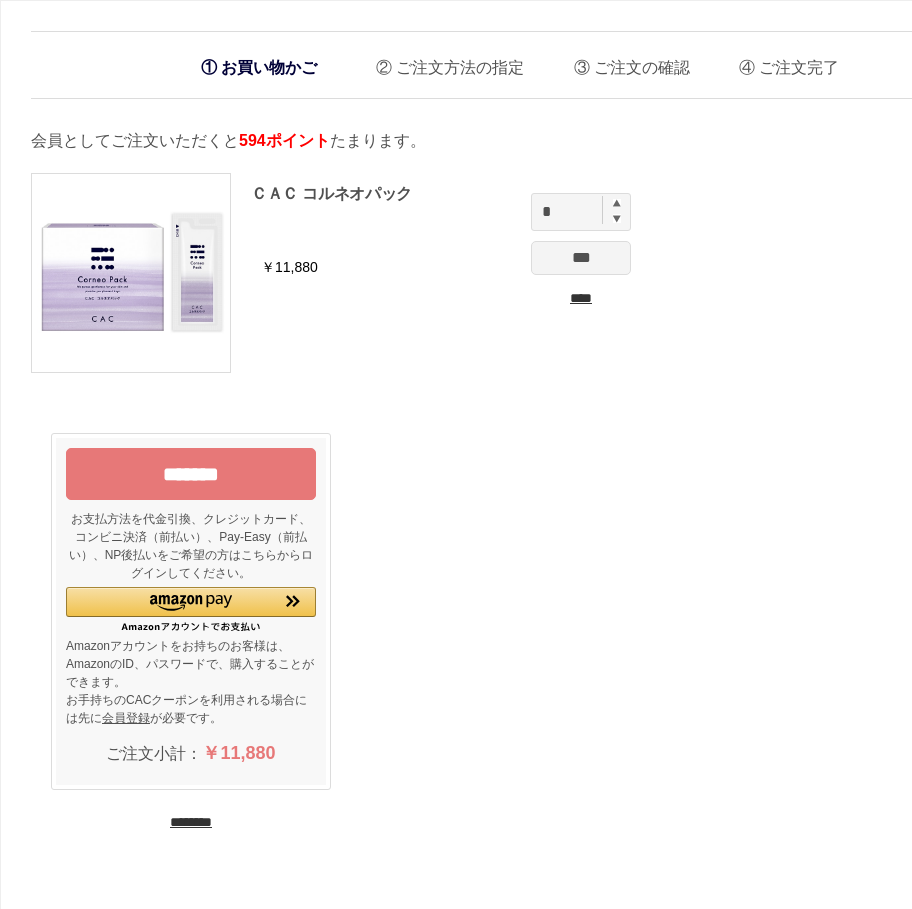 click on "***" at bounding box center (581, 258) 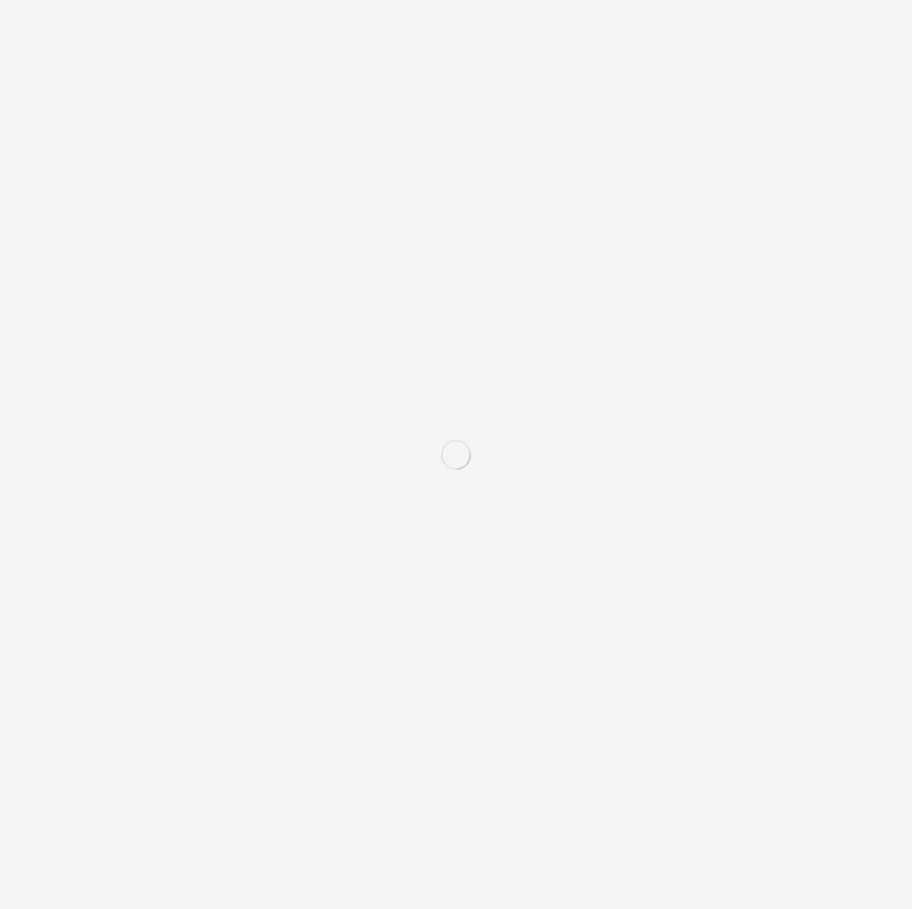 scroll, scrollTop: 0, scrollLeft: 0, axis: both 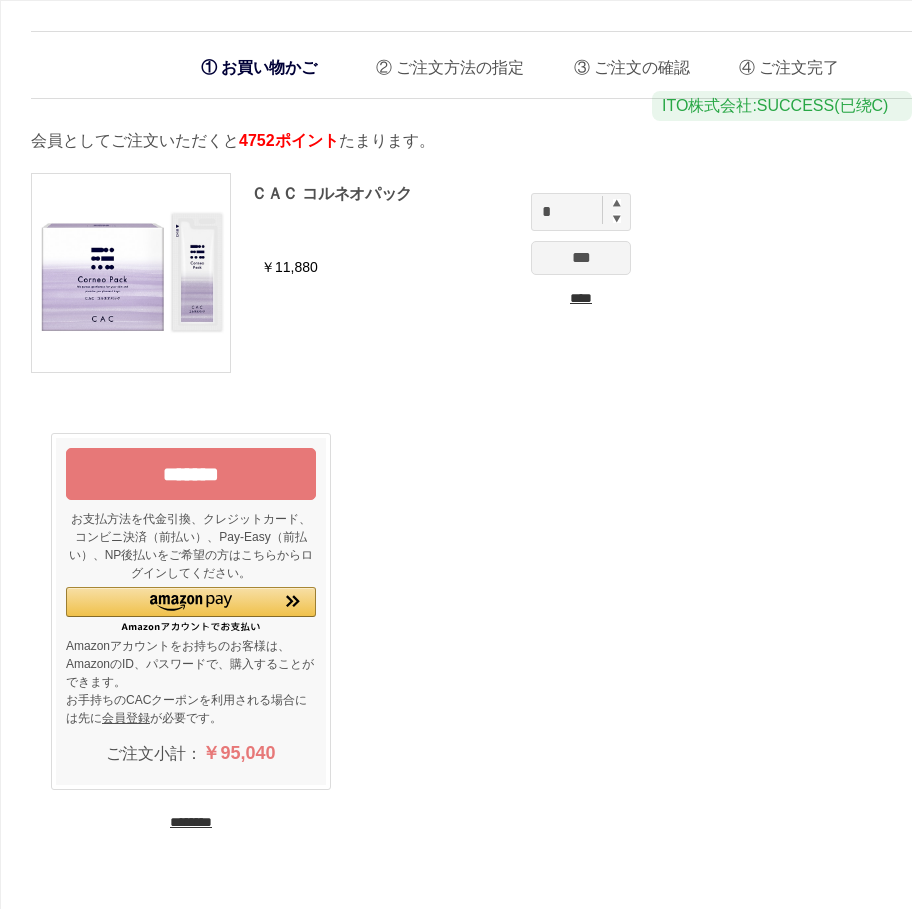click on "*******" at bounding box center (191, 474) 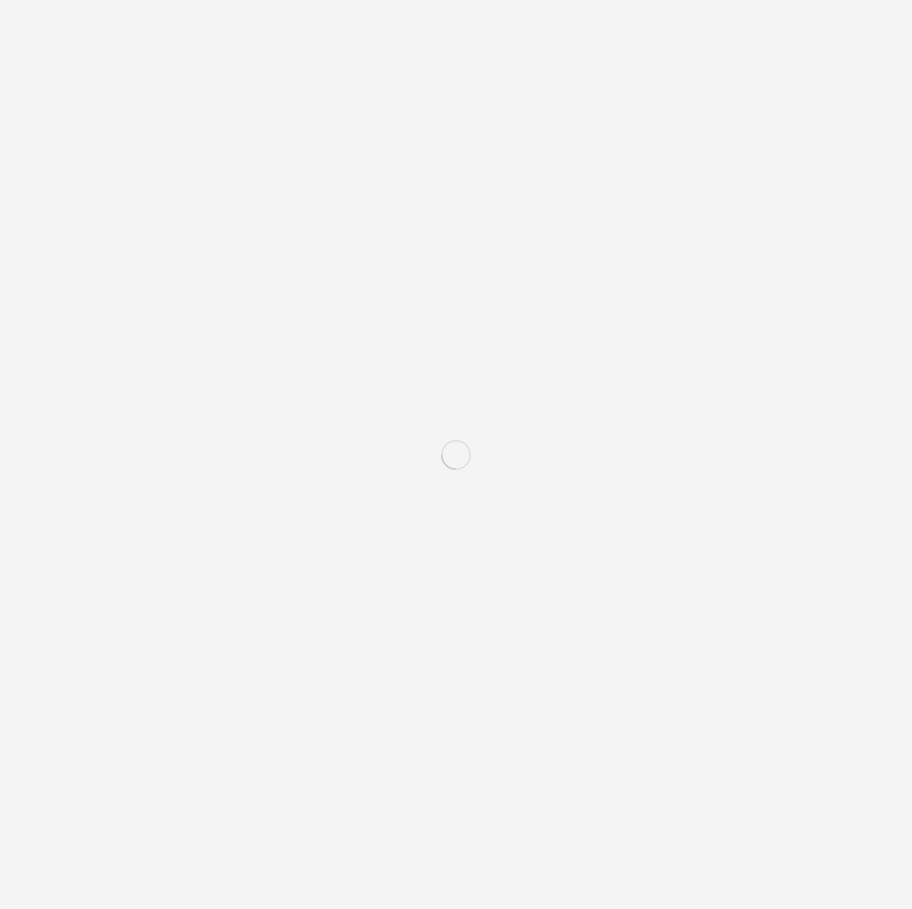 scroll, scrollTop: 0, scrollLeft: 0, axis: both 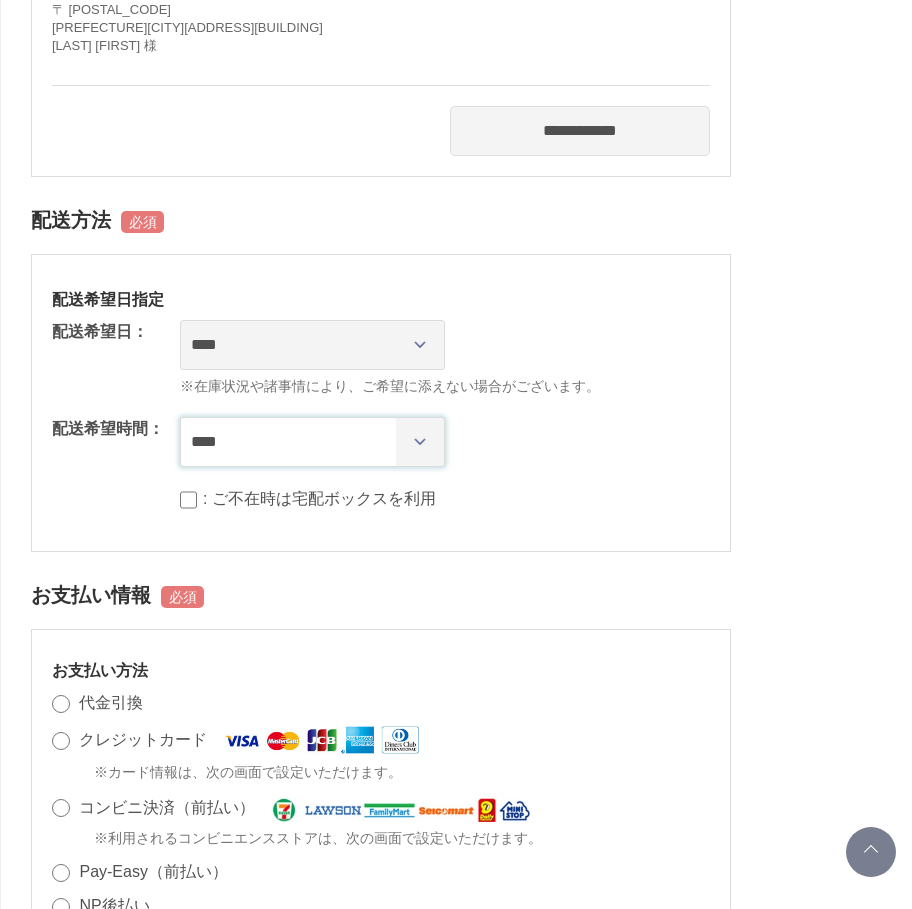 click on "**** *** ****** ****** ****** ******" at bounding box center (312, 442) 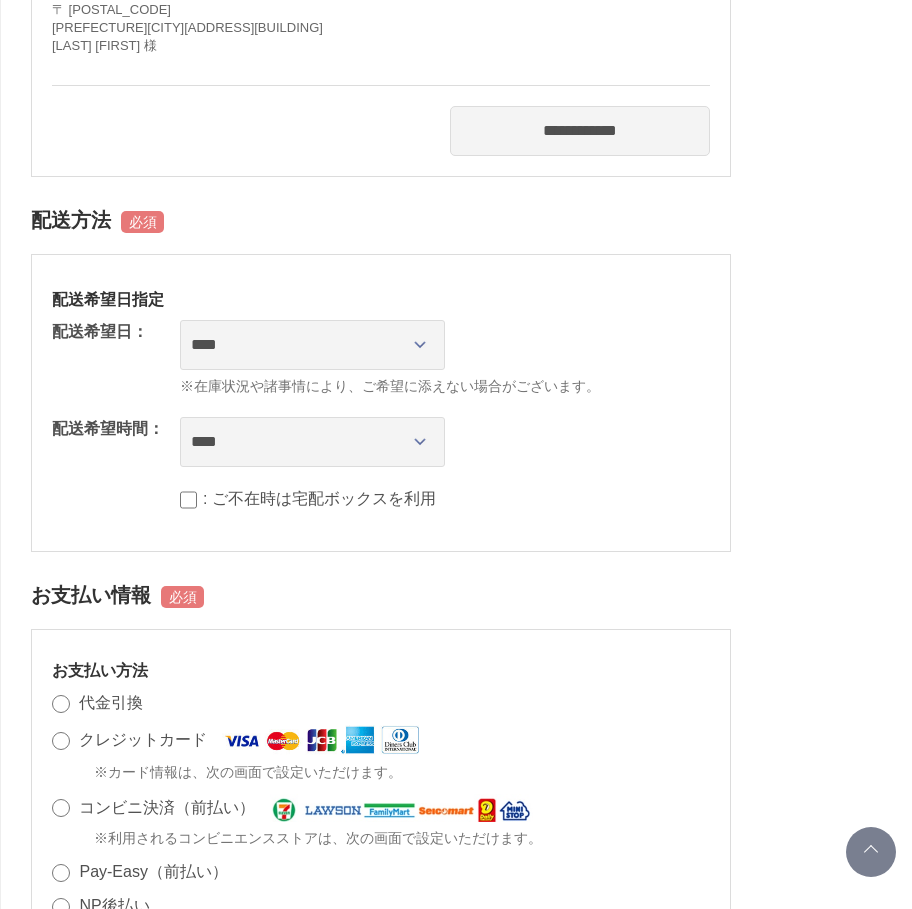 click on "配送希望日指定
配送希望日： [DATE]
配送希望時間： [TIME]
: ご不在時は宅配ボックスを利用" at bounding box center (381, 403) 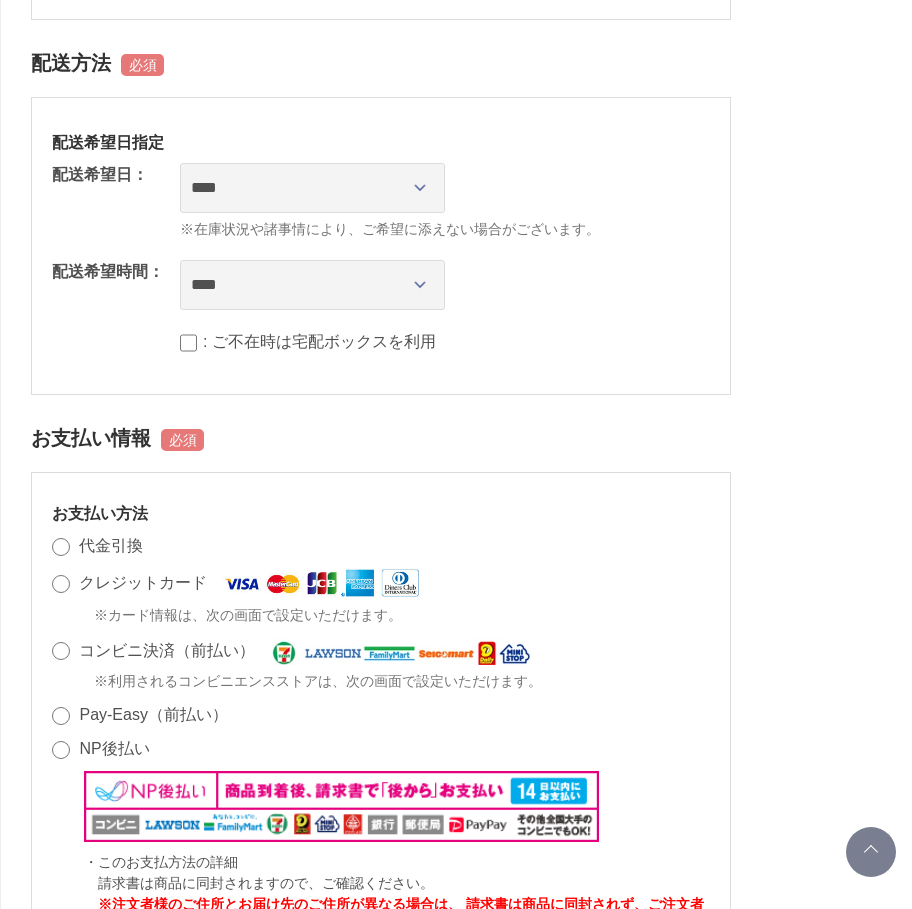 scroll, scrollTop: 900, scrollLeft: 0, axis: vertical 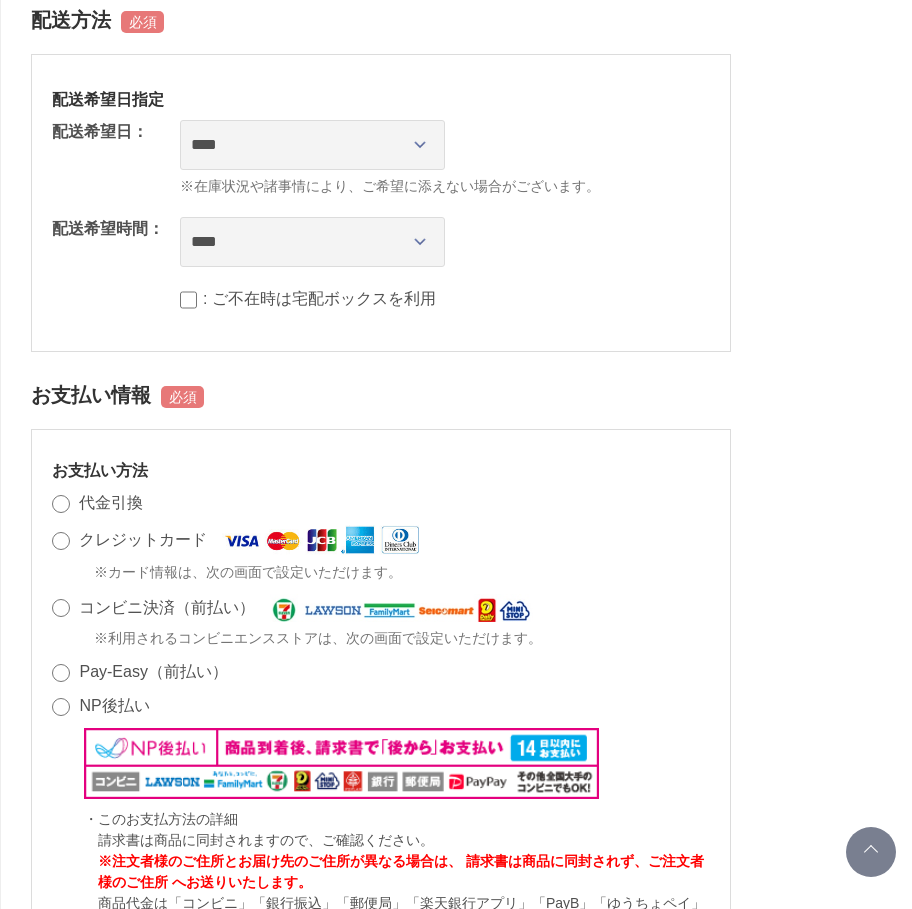 click on "クレジットカード
※カード情報は、次の画面で設定いただけます。" at bounding box center (381, 554) 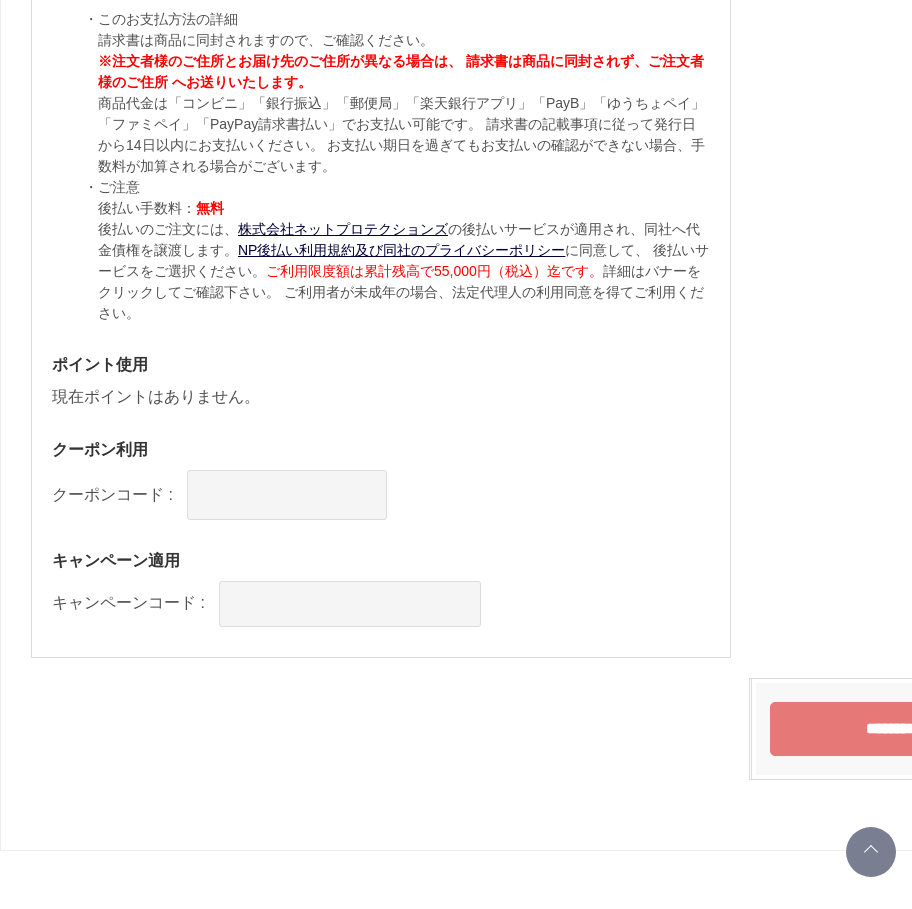 scroll, scrollTop: 1836, scrollLeft: 0, axis: vertical 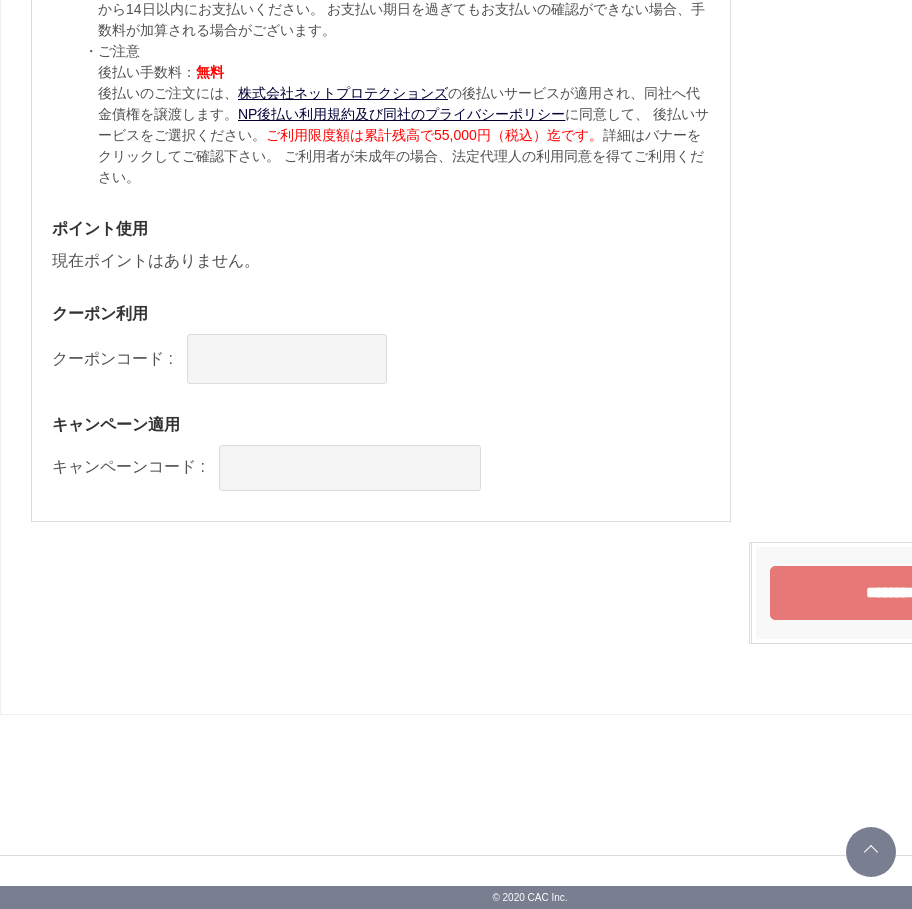 click on "********" at bounding box center (891, 593) 